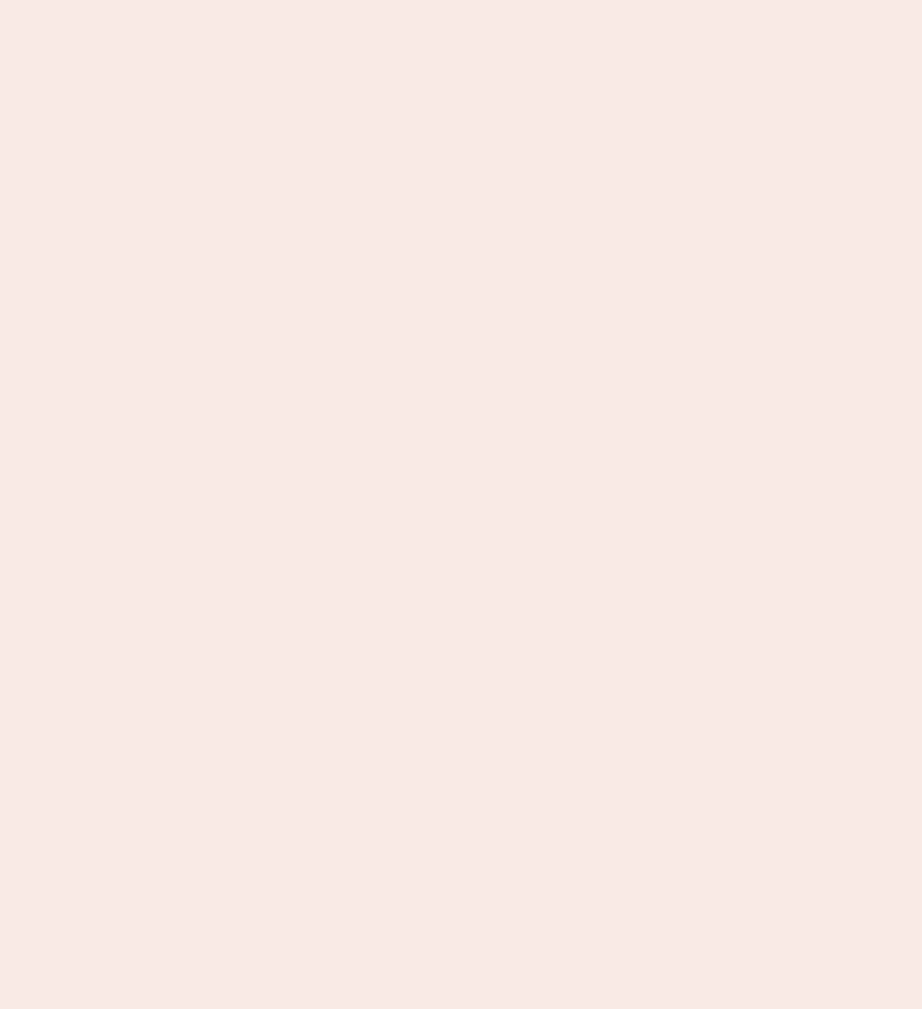 scroll, scrollTop: 0, scrollLeft: 0, axis: both 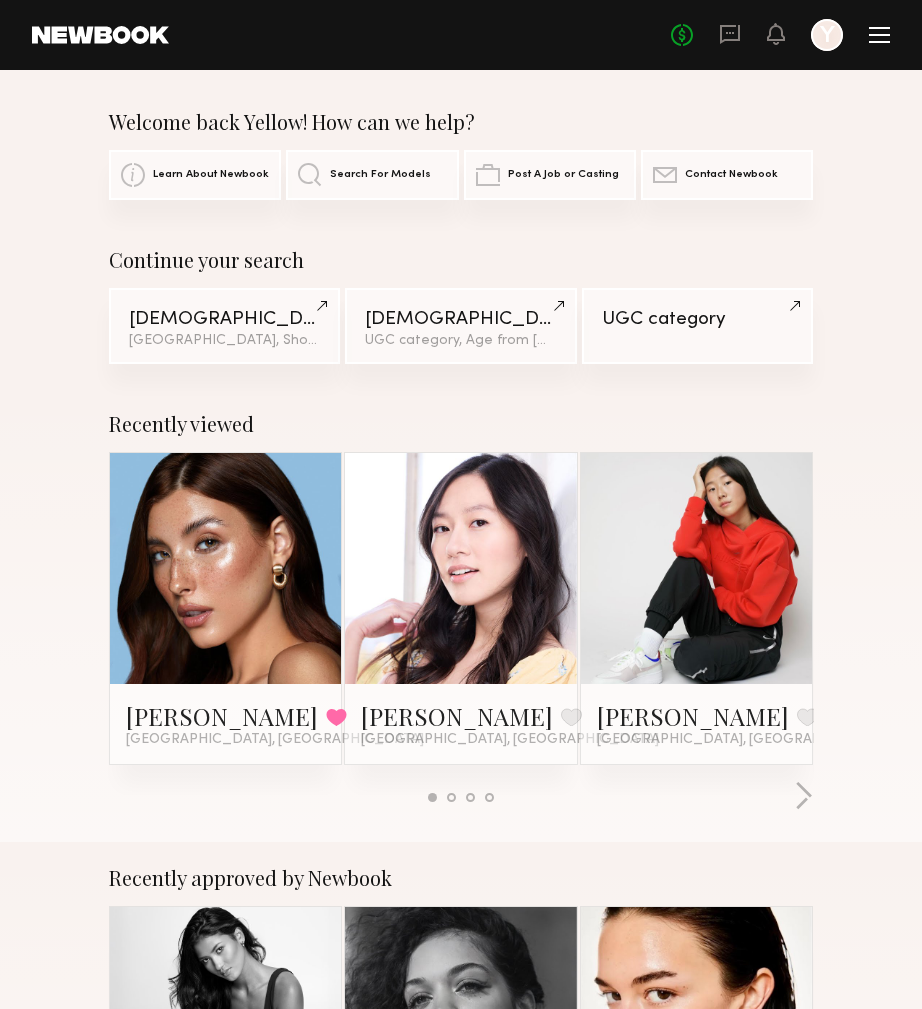 click 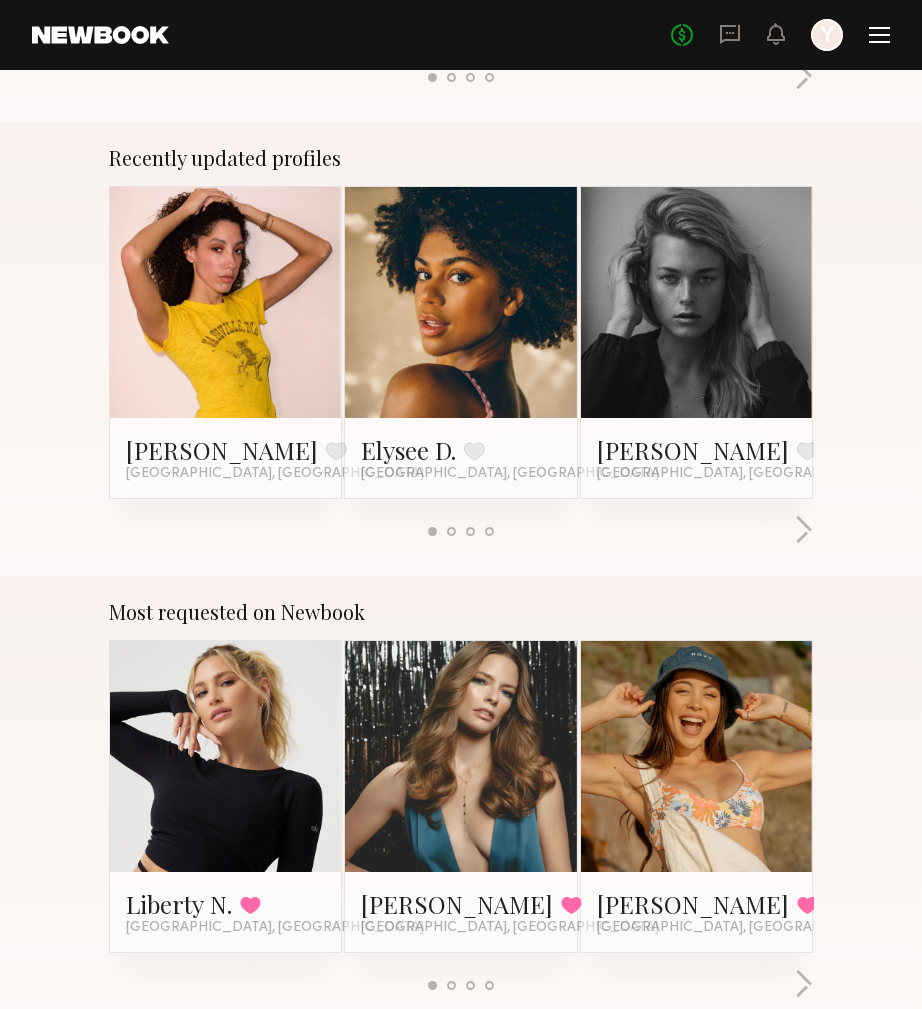 scroll, scrollTop: 1188, scrollLeft: 0, axis: vertical 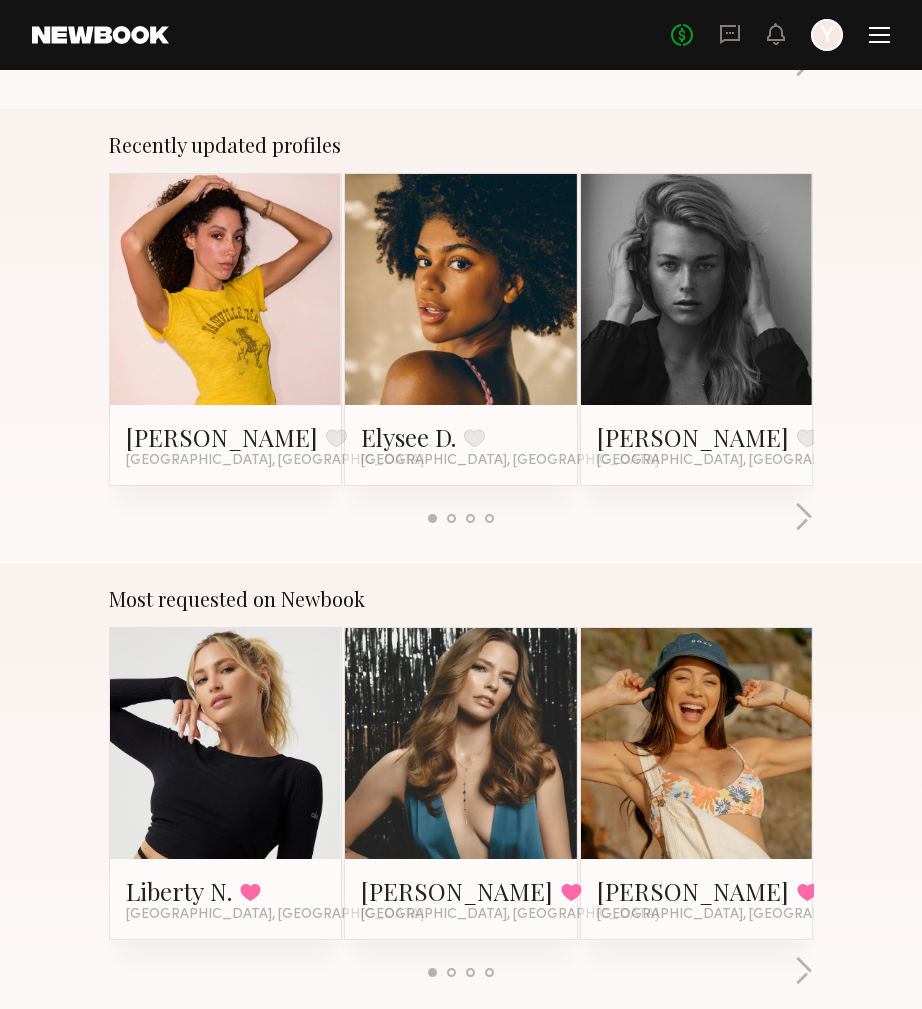 click 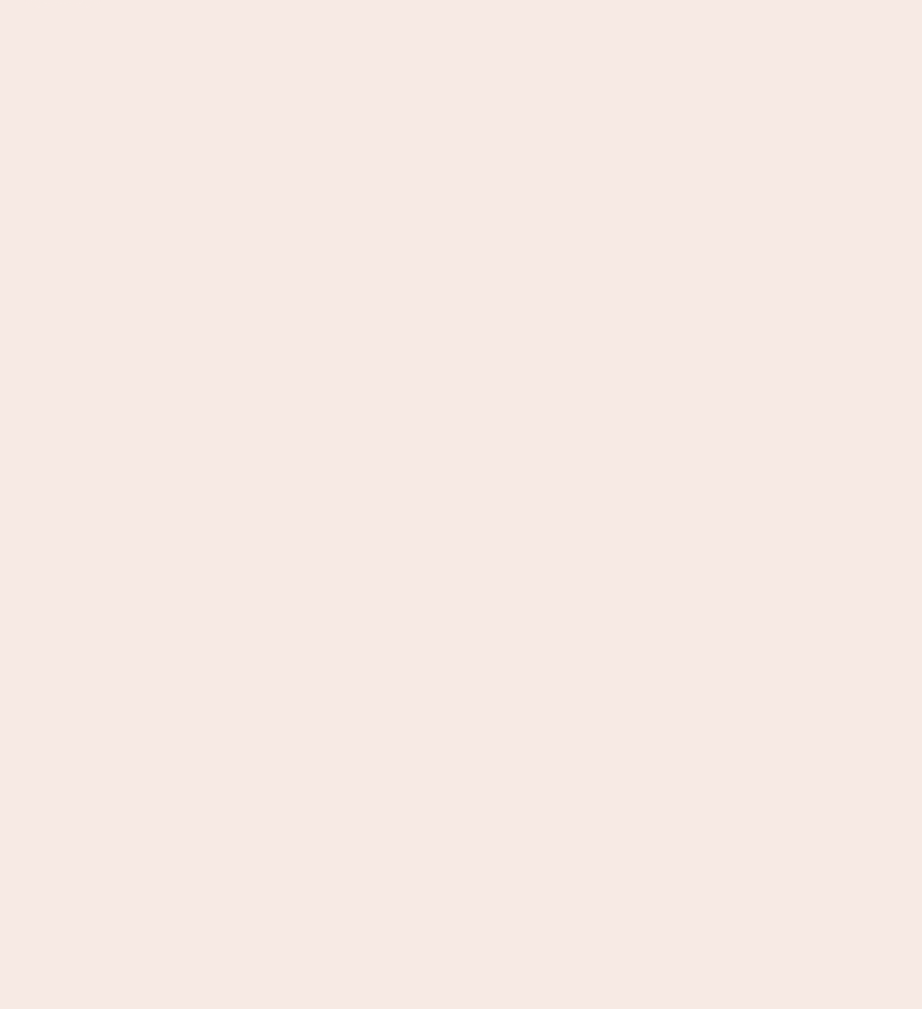 scroll, scrollTop: 0, scrollLeft: 0, axis: both 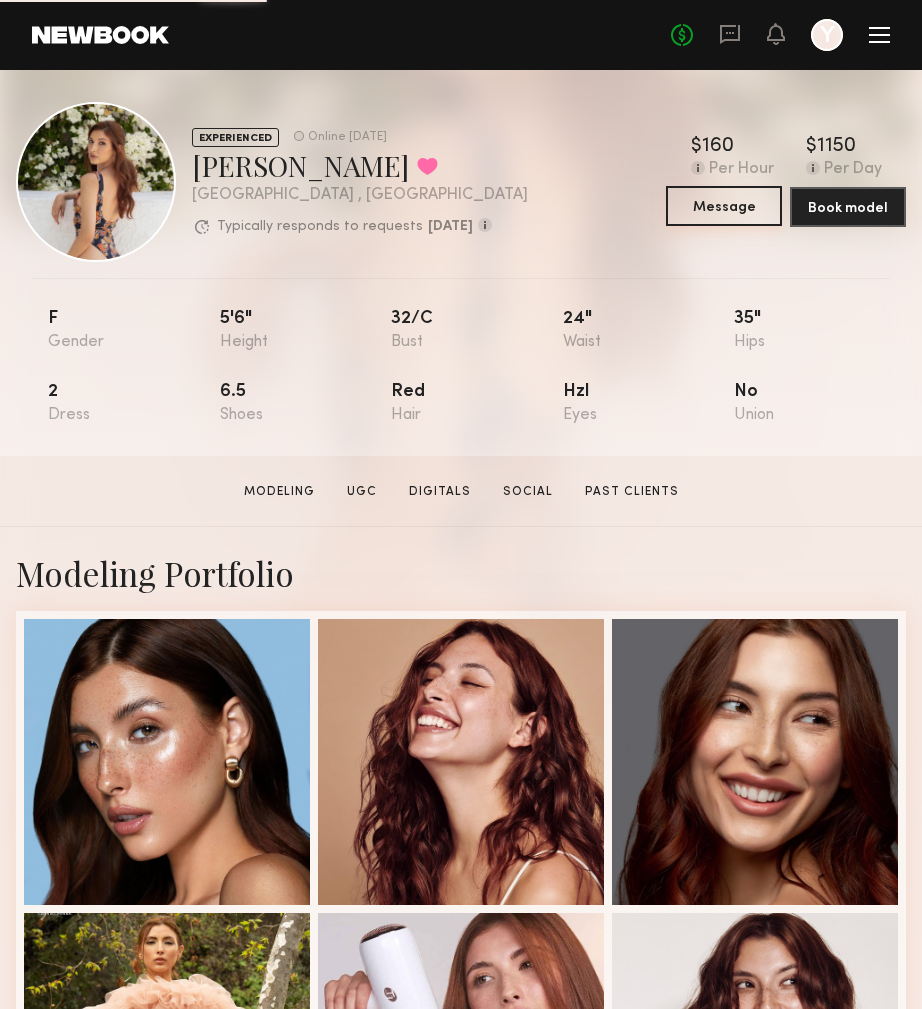 click on "Message" 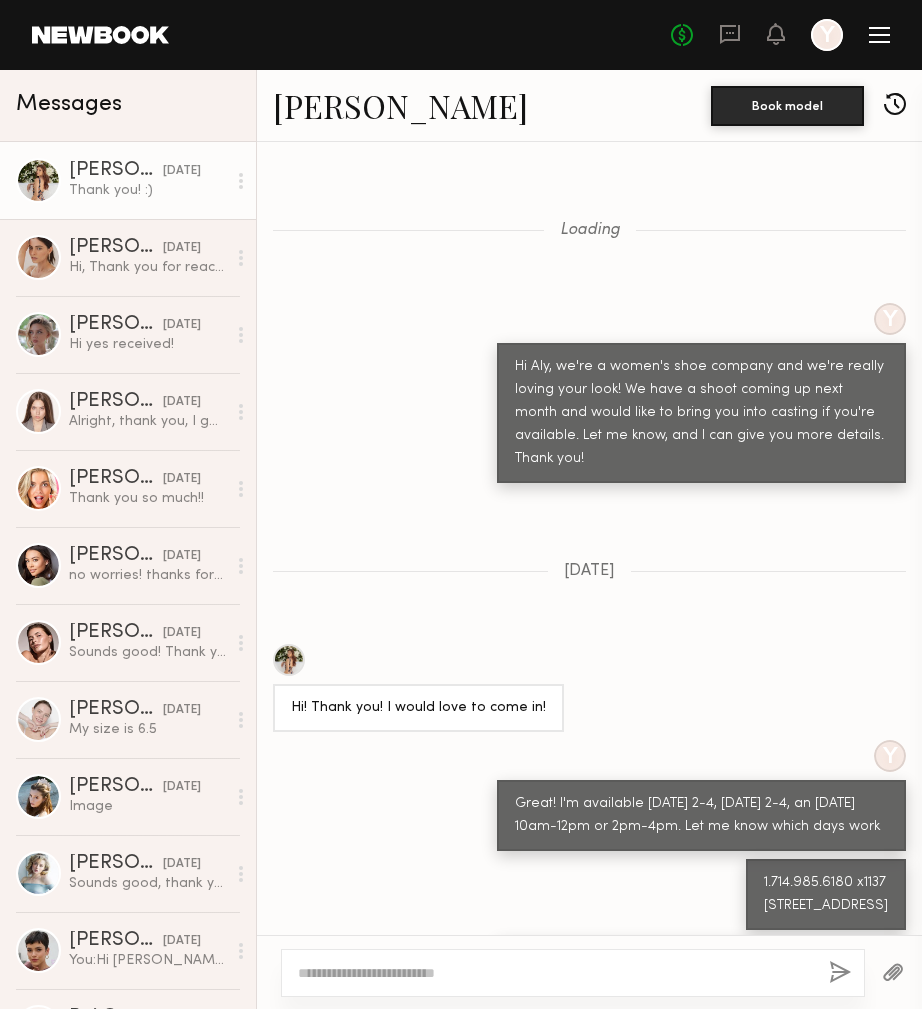 scroll, scrollTop: 7979, scrollLeft: 0, axis: vertical 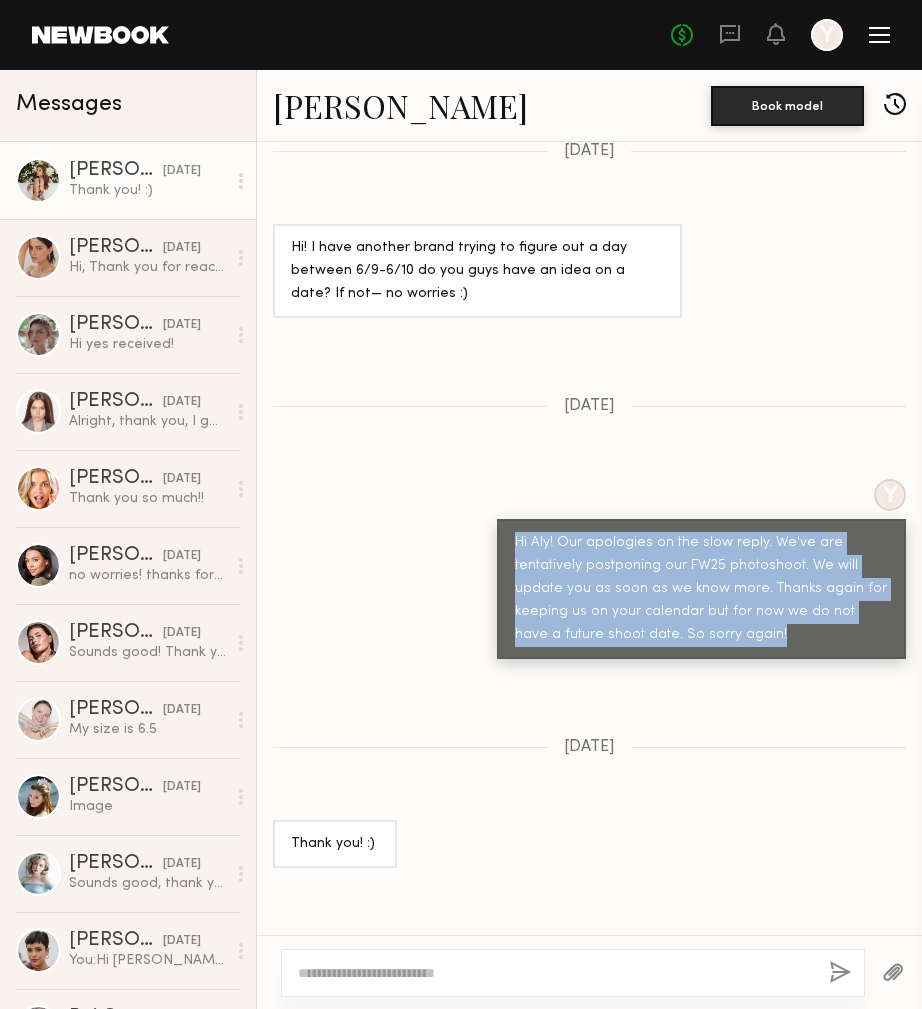 click on "Hi Aly! Our apologies on the slow reply. We've are tentatively postponing our FW25 photoshoot. We will update you as soon as we know more. Thanks again for keeping us on your calendar but for now we do not have a future shoot date. So sorry again!" 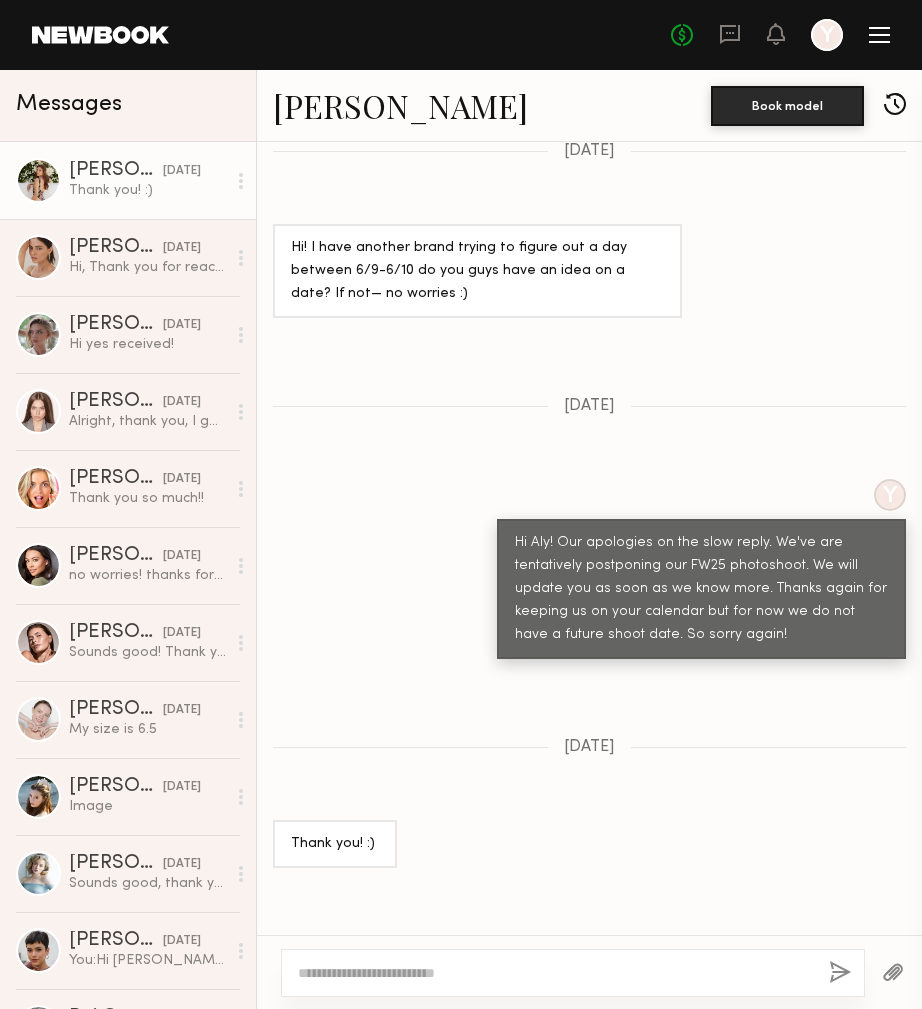 click 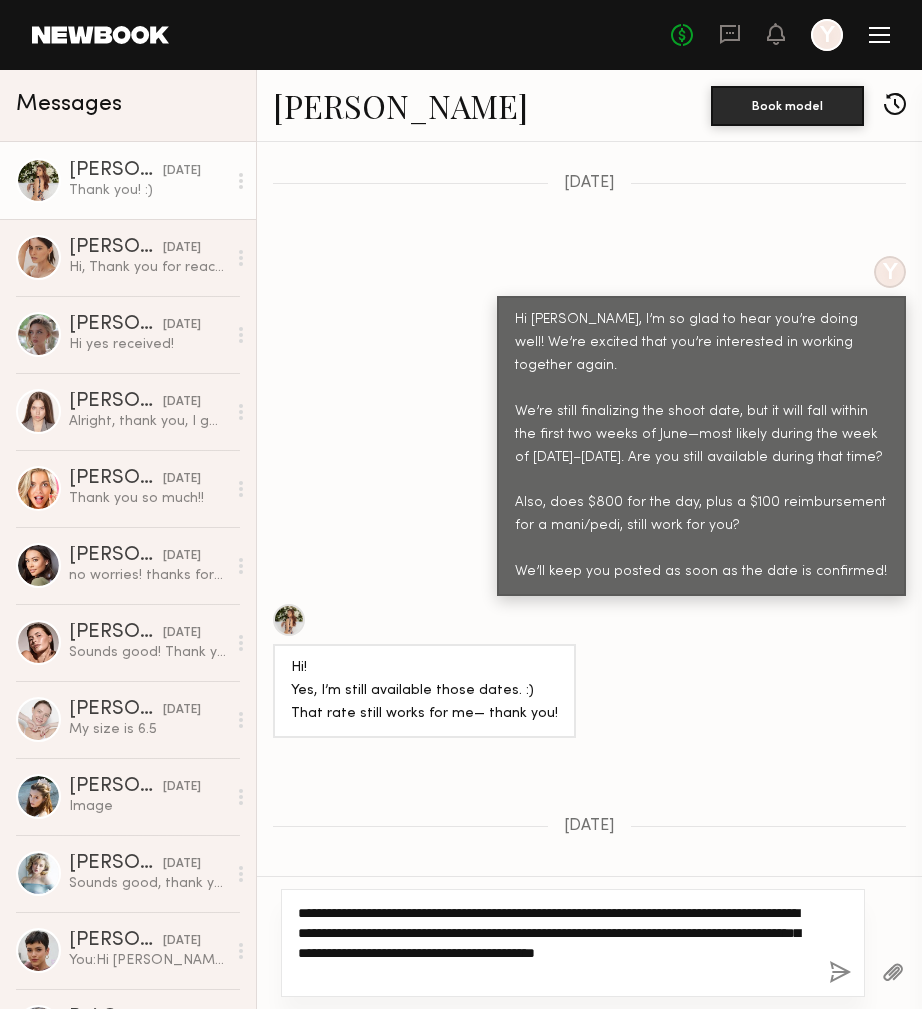 scroll, scrollTop: 7308, scrollLeft: 0, axis: vertical 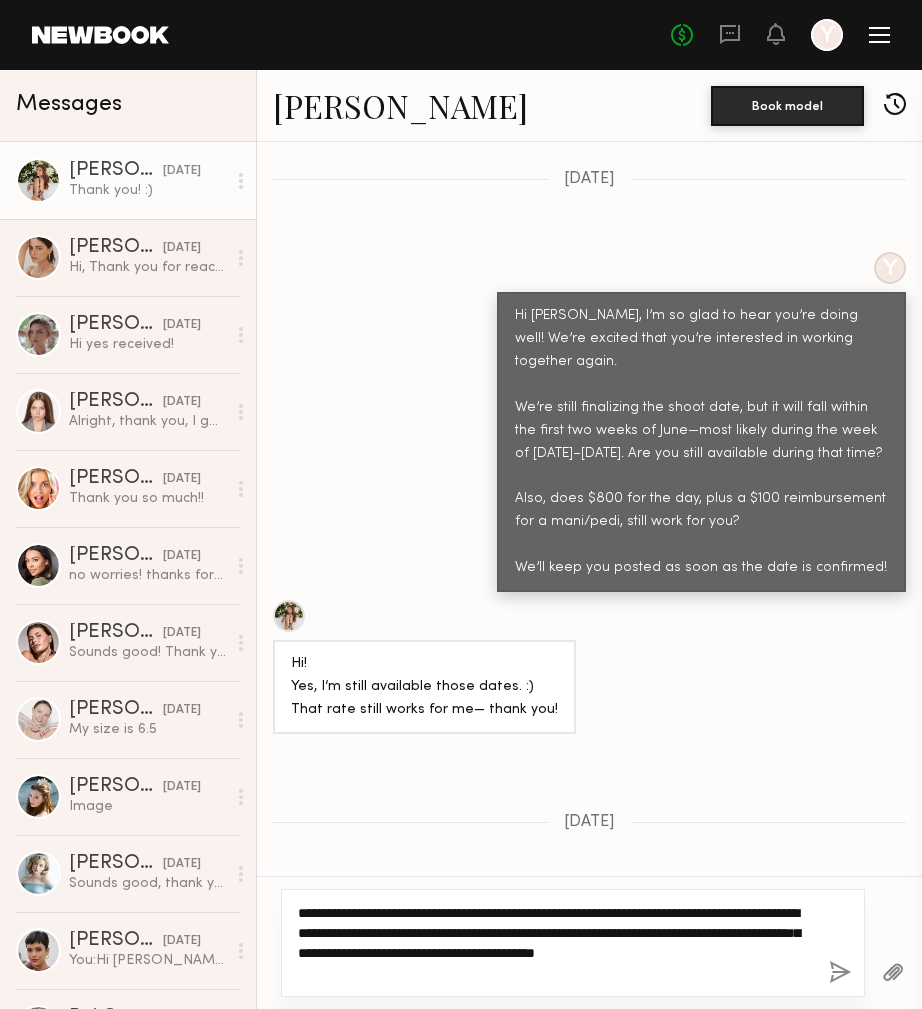 drag, startPoint x: 343, startPoint y: 914, endPoint x: 359, endPoint y: 914, distance: 16 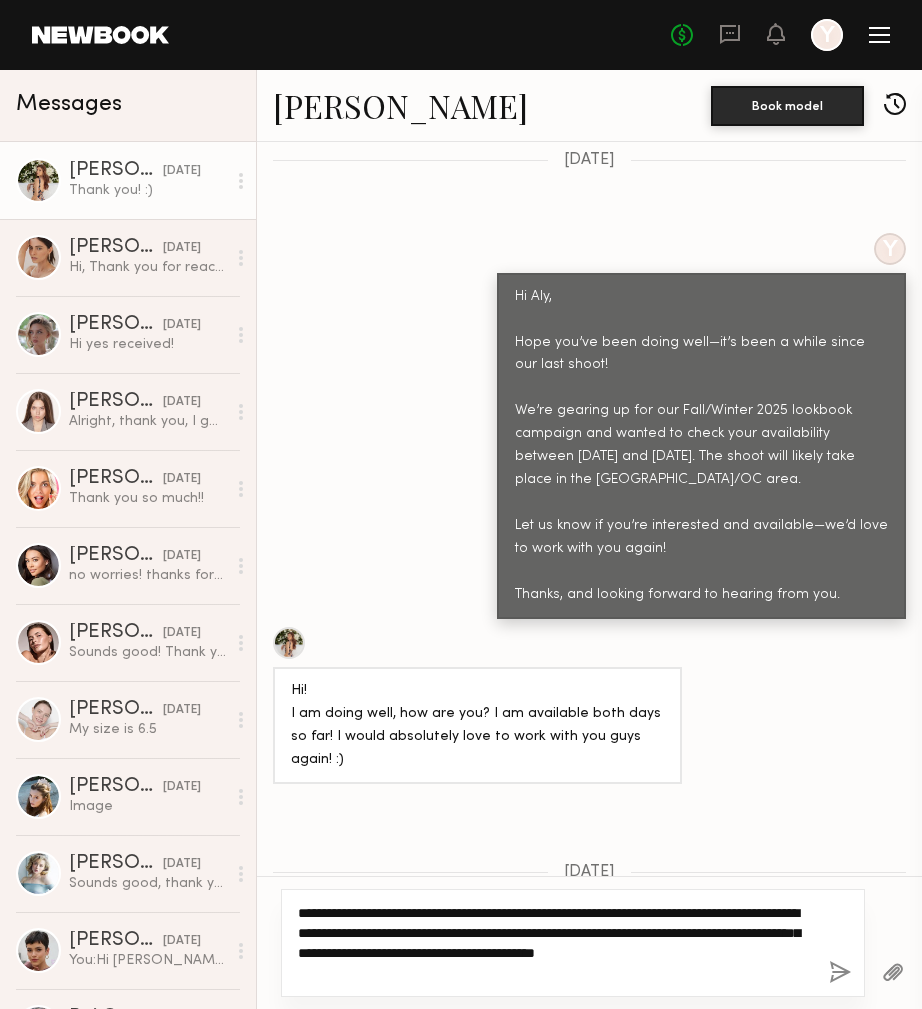 scroll, scrollTop: 6604, scrollLeft: 0, axis: vertical 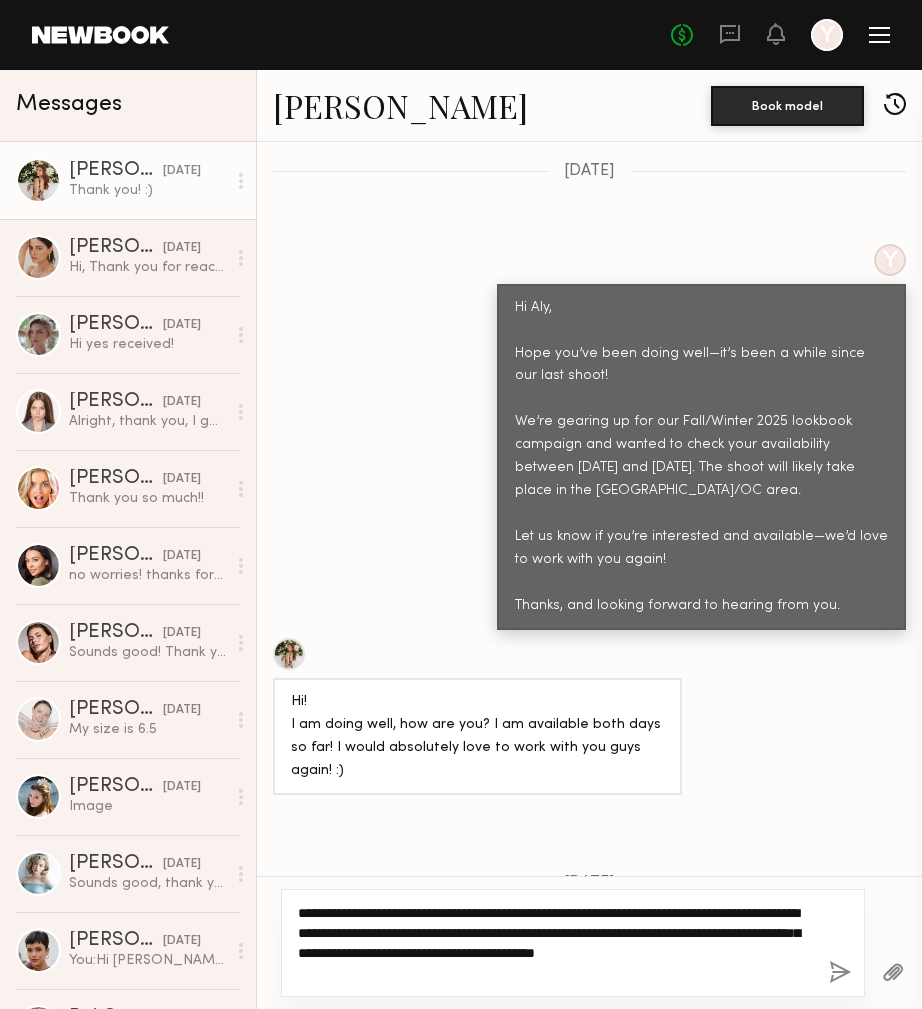 type on "**********" 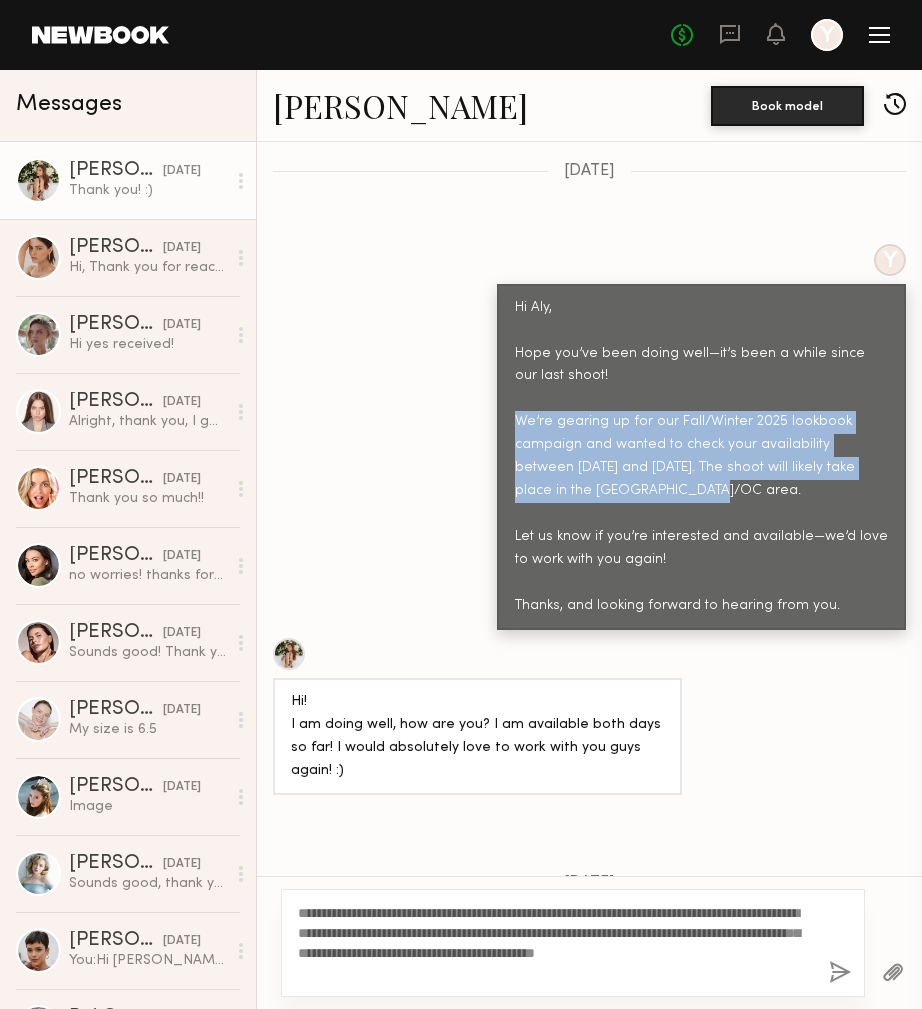 drag, startPoint x: 613, startPoint y: 413, endPoint x: 514, endPoint y: 344, distance: 120.67311 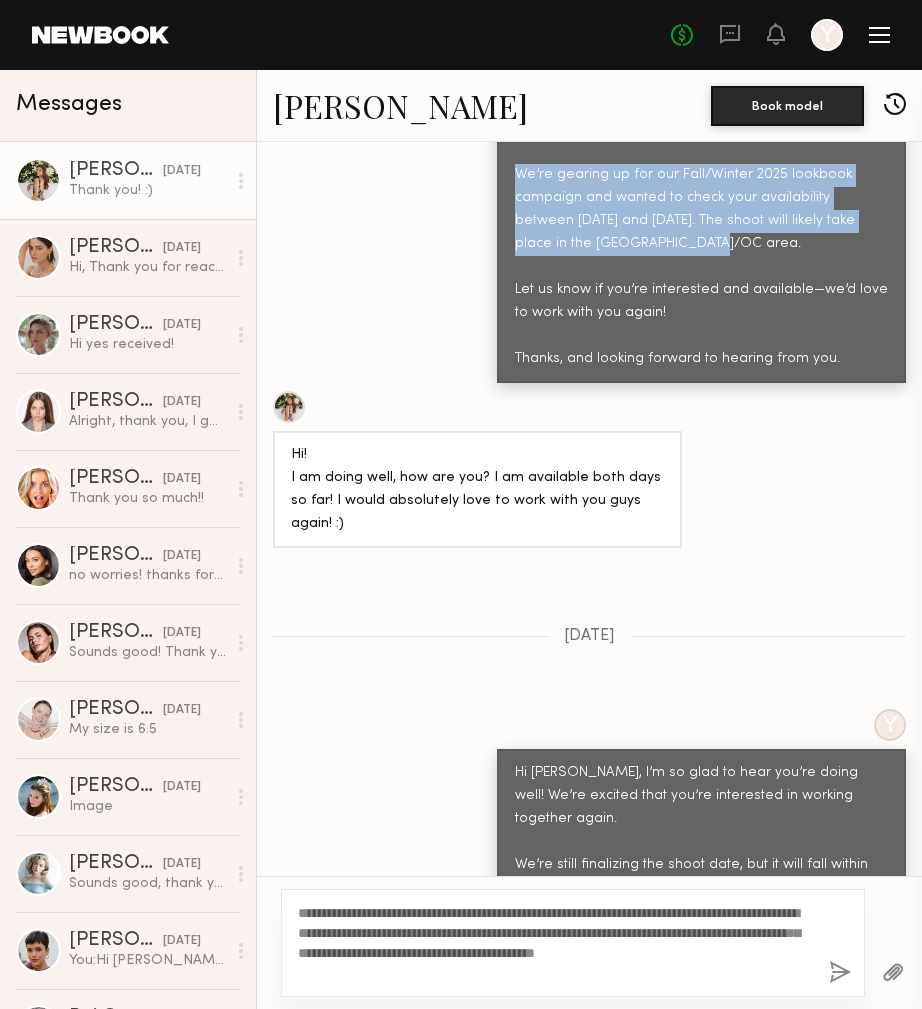 scroll, scrollTop: 6843, scrollLeft: 0, axis: vertical 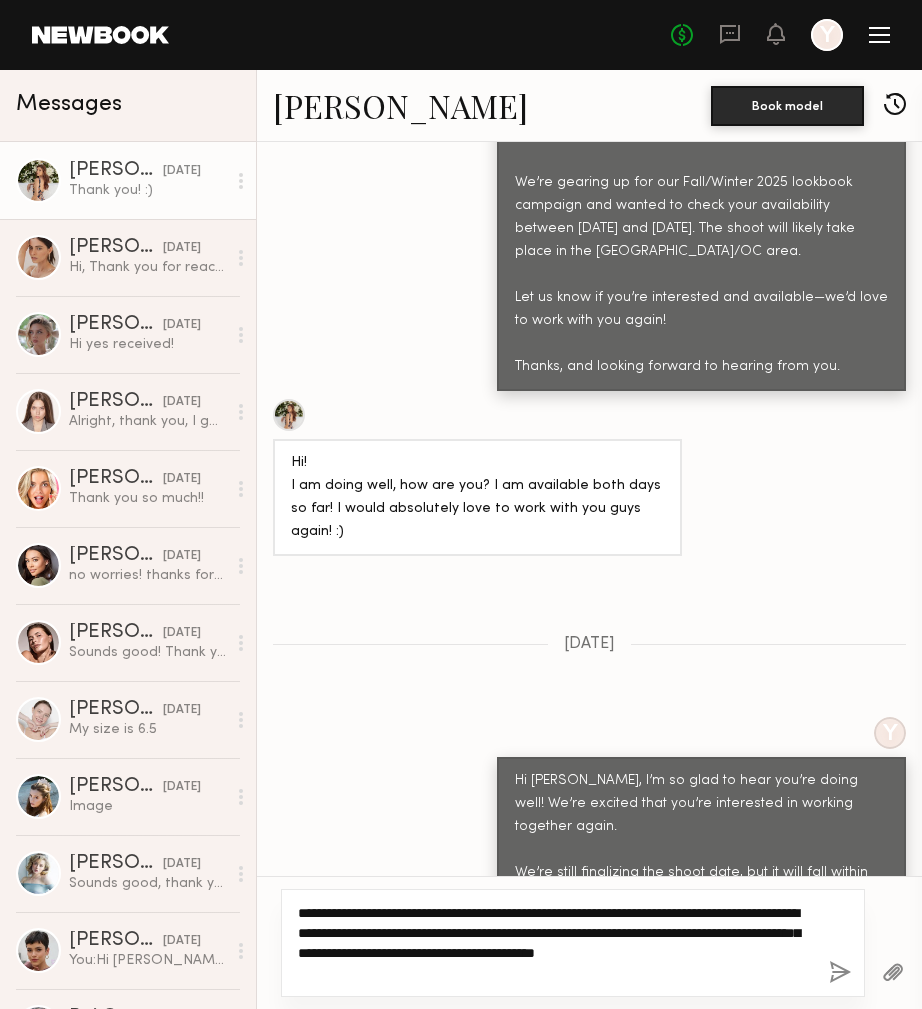 drag, startPoint x: 404, startPoint y: 970, endPoint x: 285, endPoint y: 911, distance: 132.8232 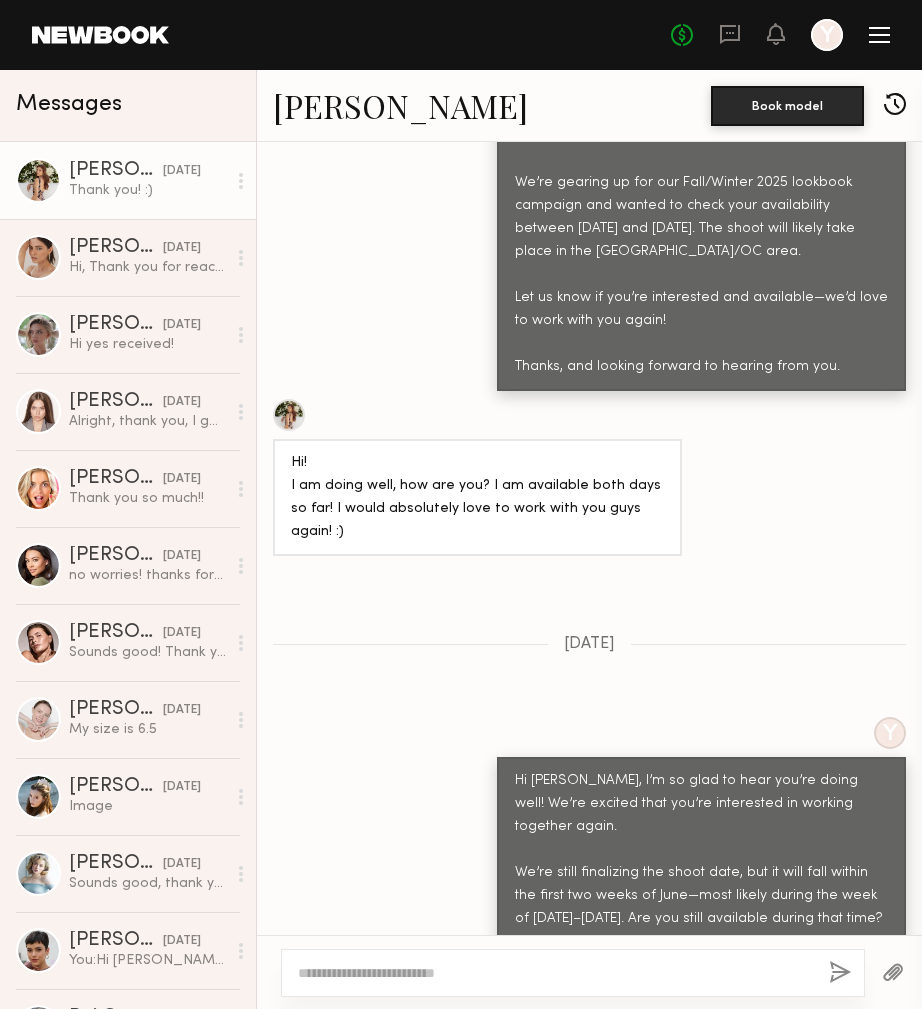paste on "**********" 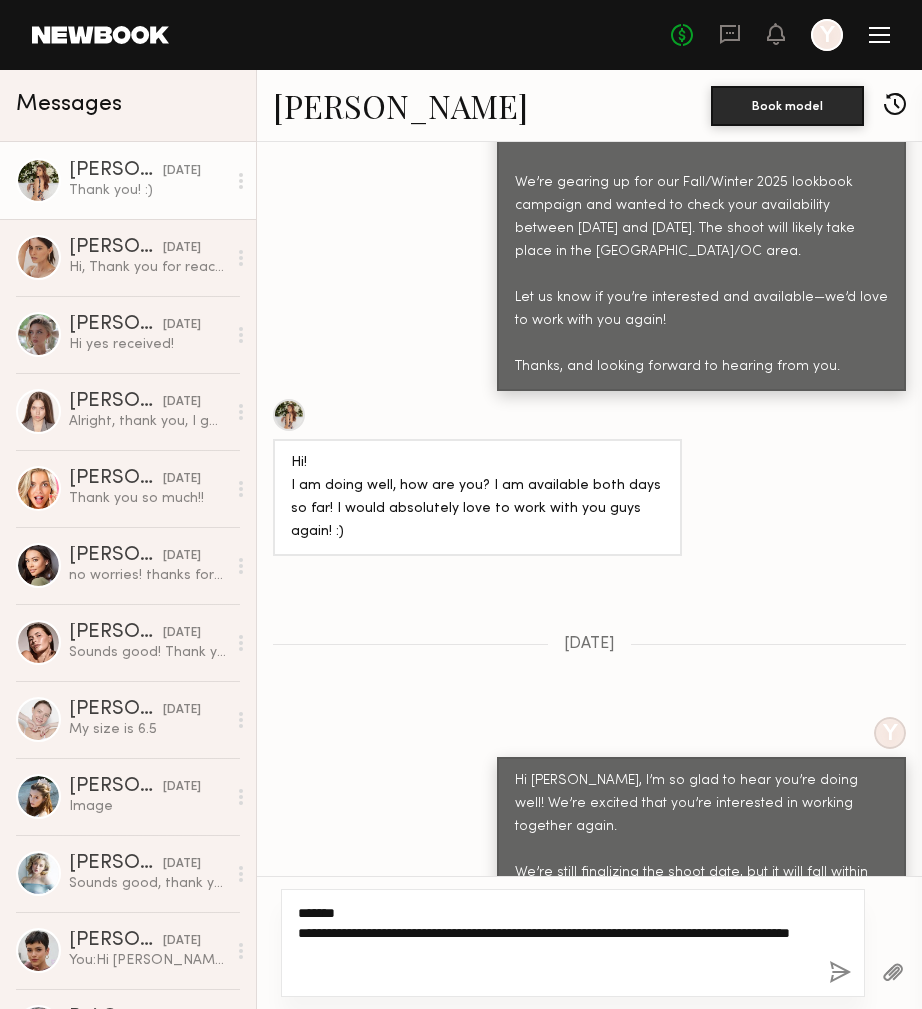 type on "**********" 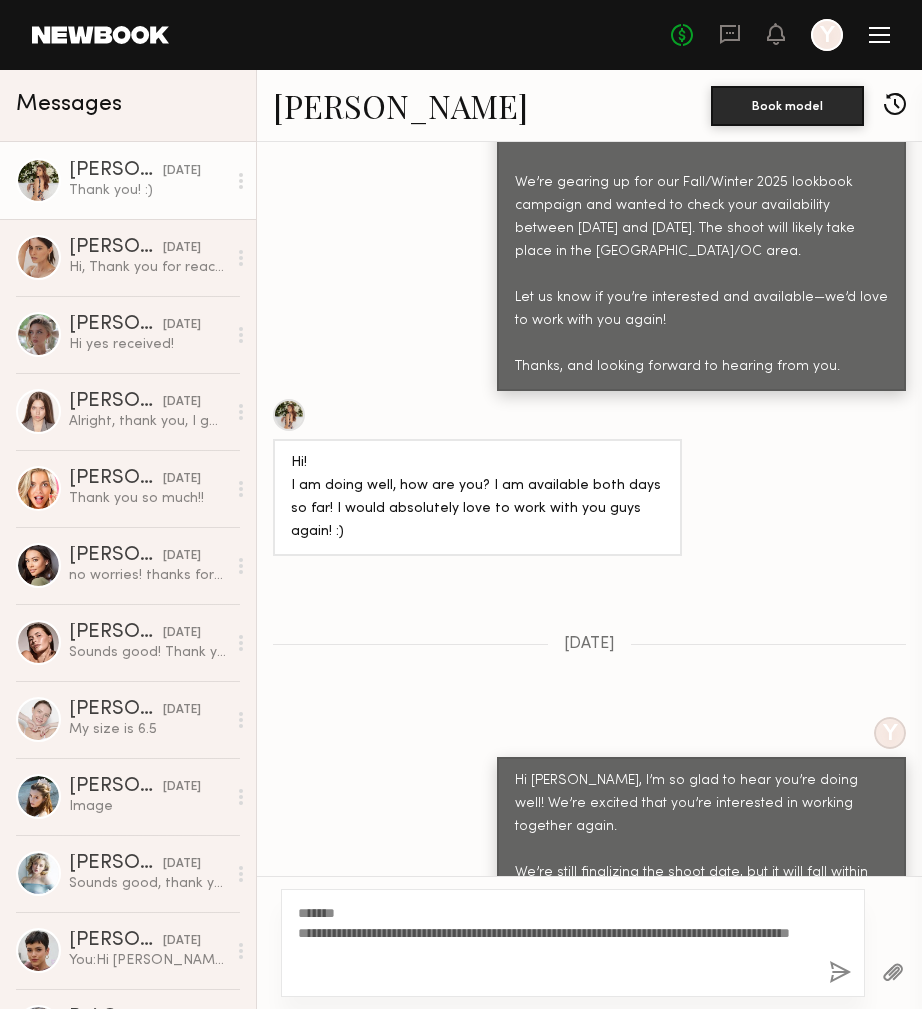 click 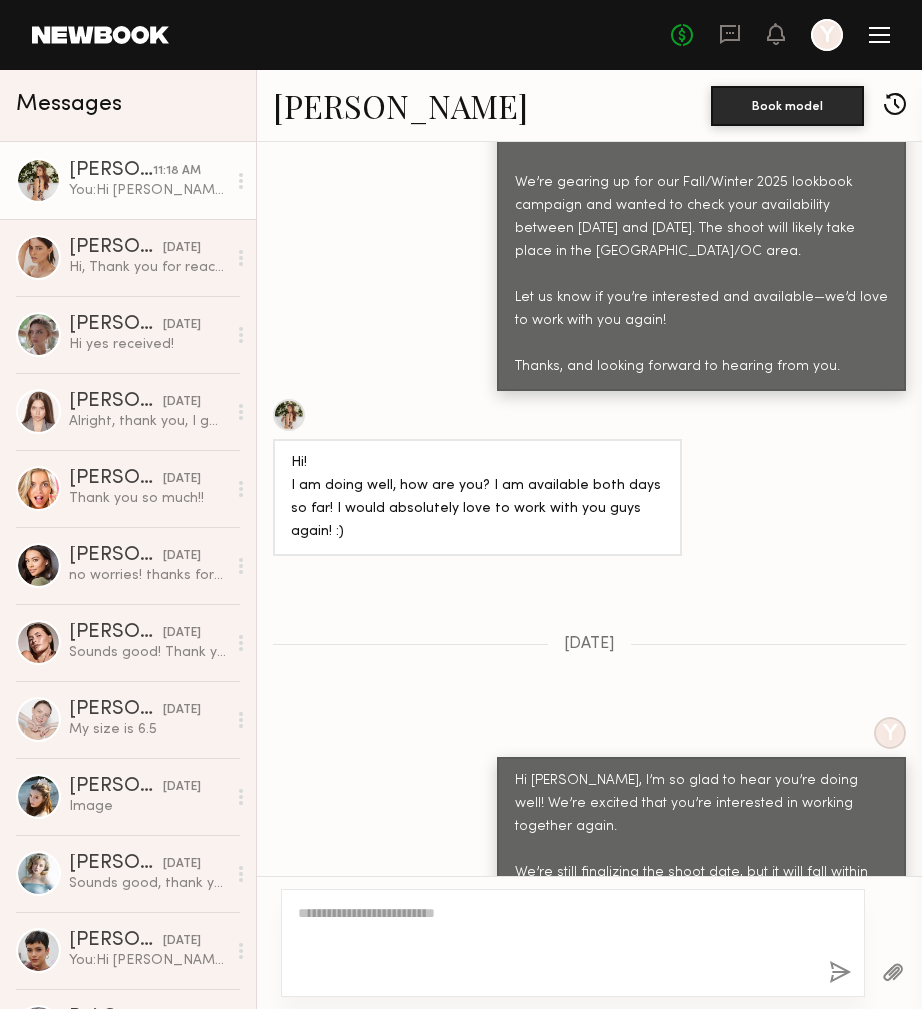 scroll, scrollTop: 8425, scrollLeft: 0, axis: vertical 